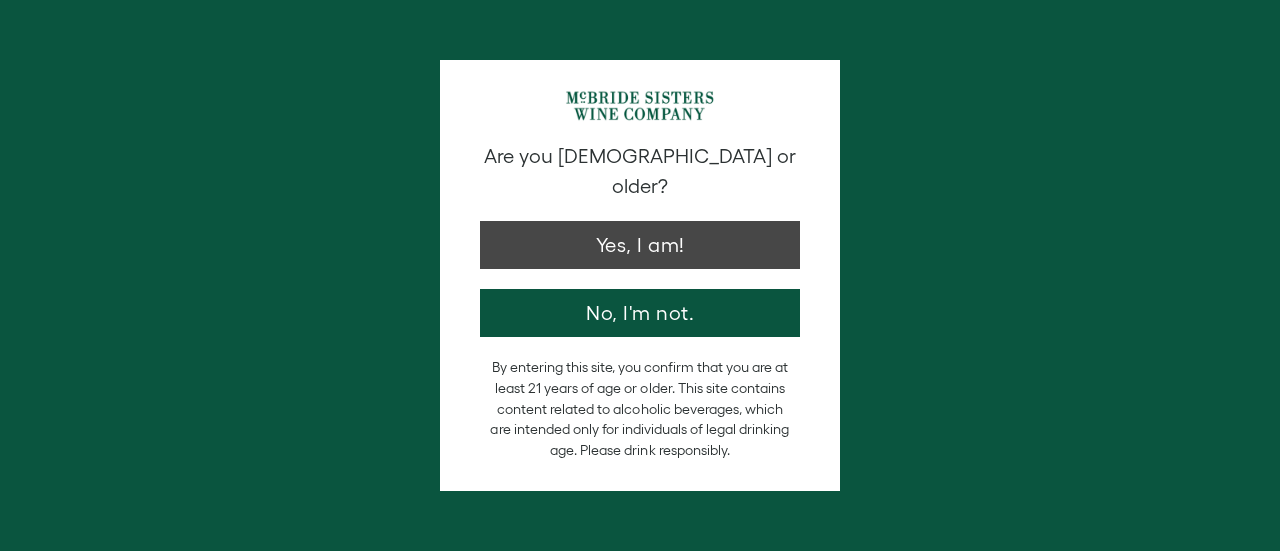 scroll, scrollTop: 0, scrollLeft: 0, axis: both 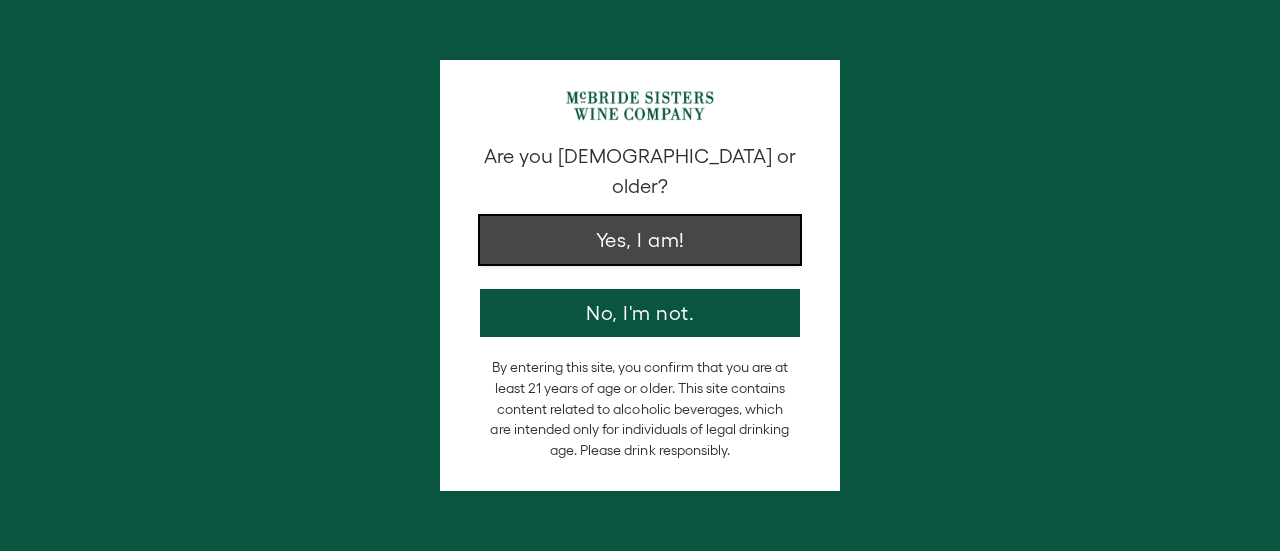 click on "Yes, I am!" at bounding box center (640, 240) 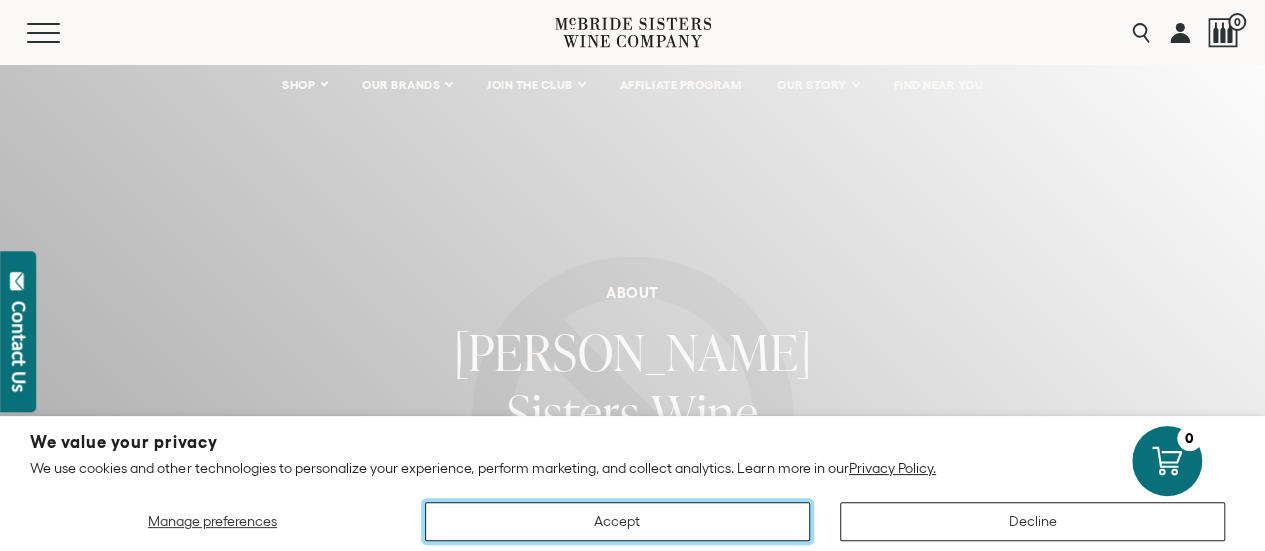 click on "Accept" at bounding box center [617, 521] 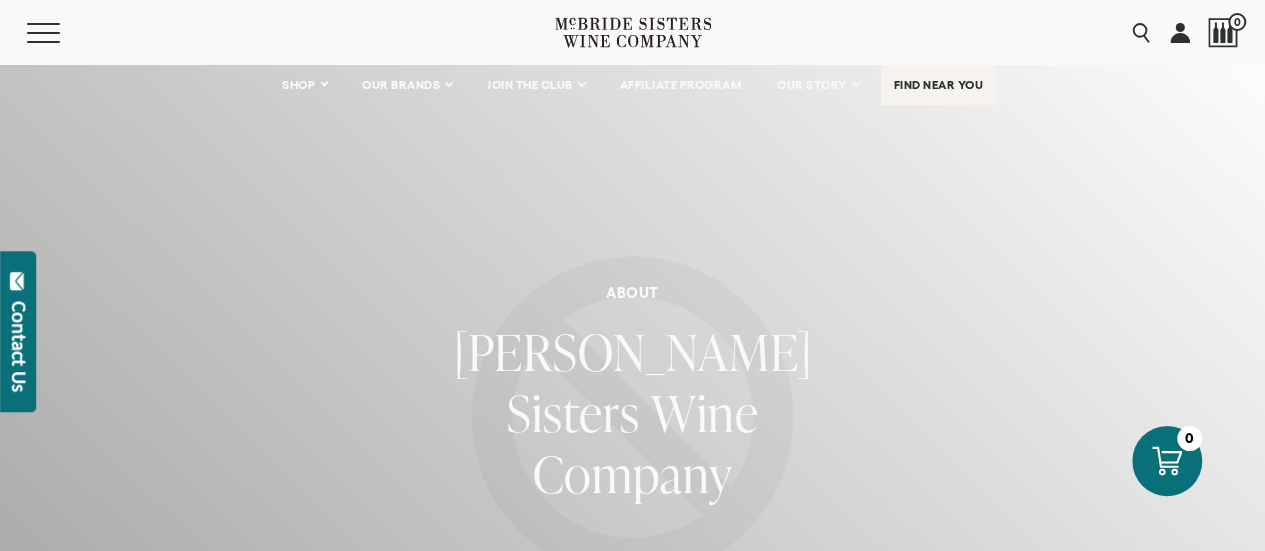 click on "FIND NEAR YOU" at bounding box center (939, 85) 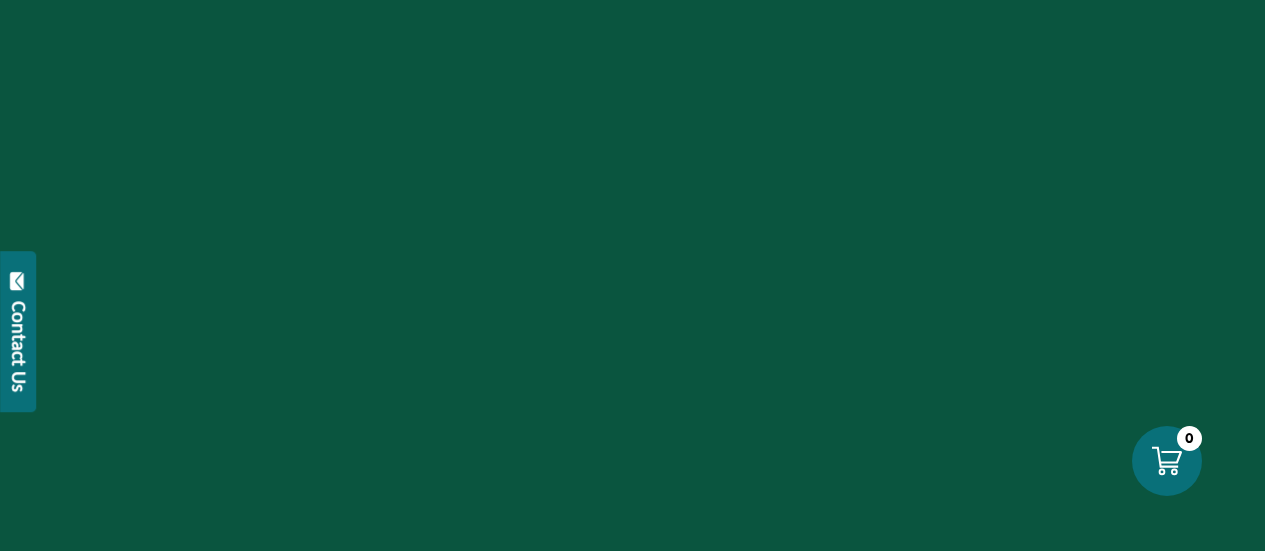 scroll, scrollTop: 0, scrollLeft: 0, axis: both 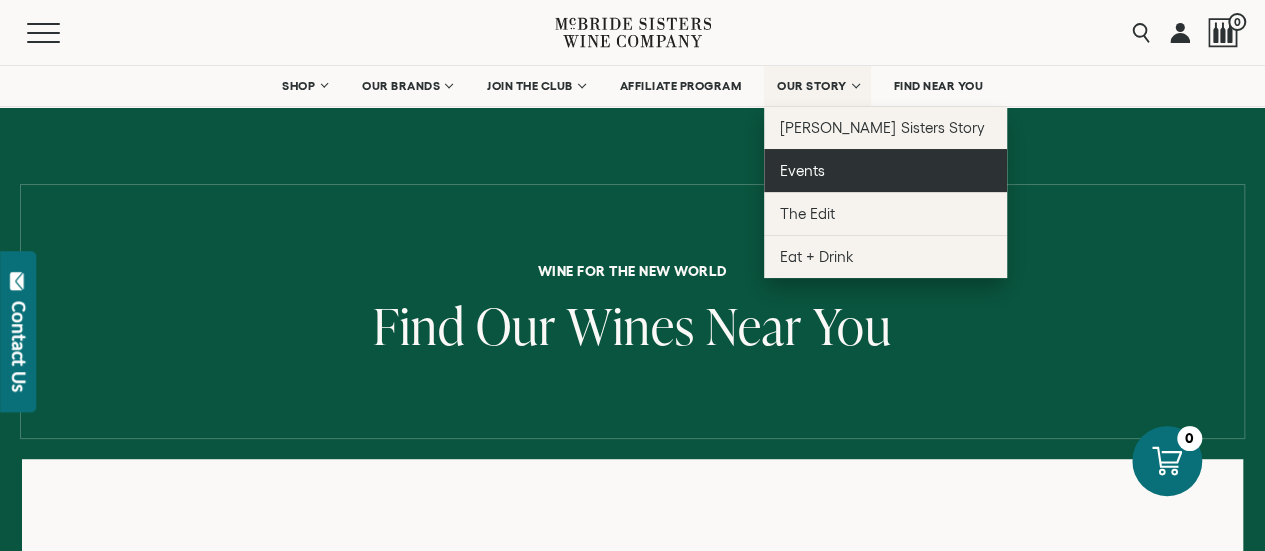 click on "Events" at bounding box center (885, 170) 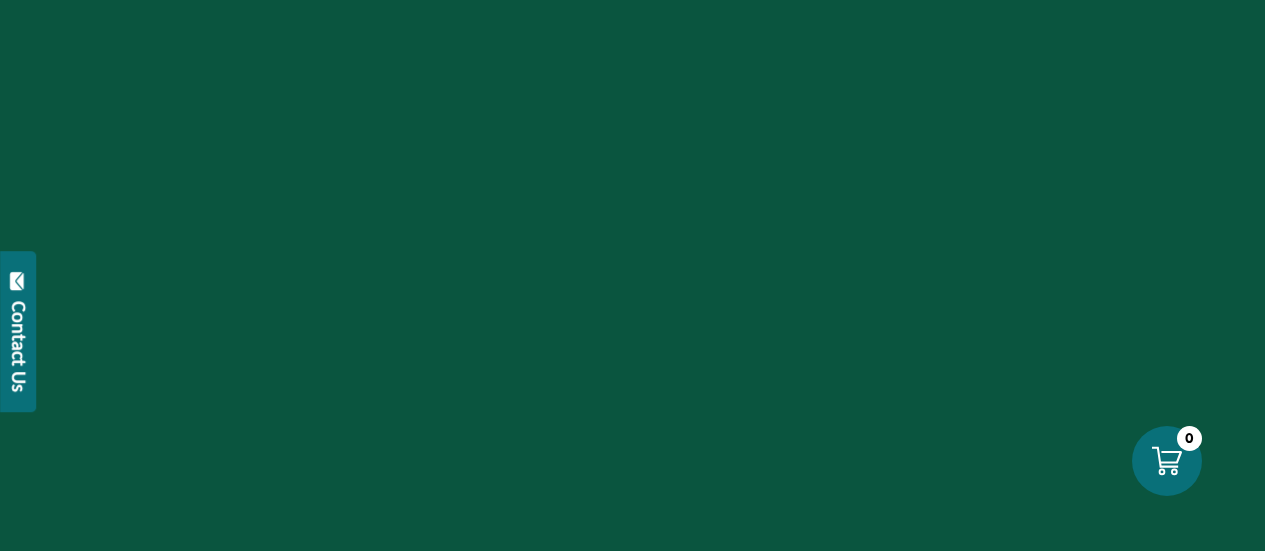 scroll, scrollTop: 0, scrollLeft: 0, axis: both 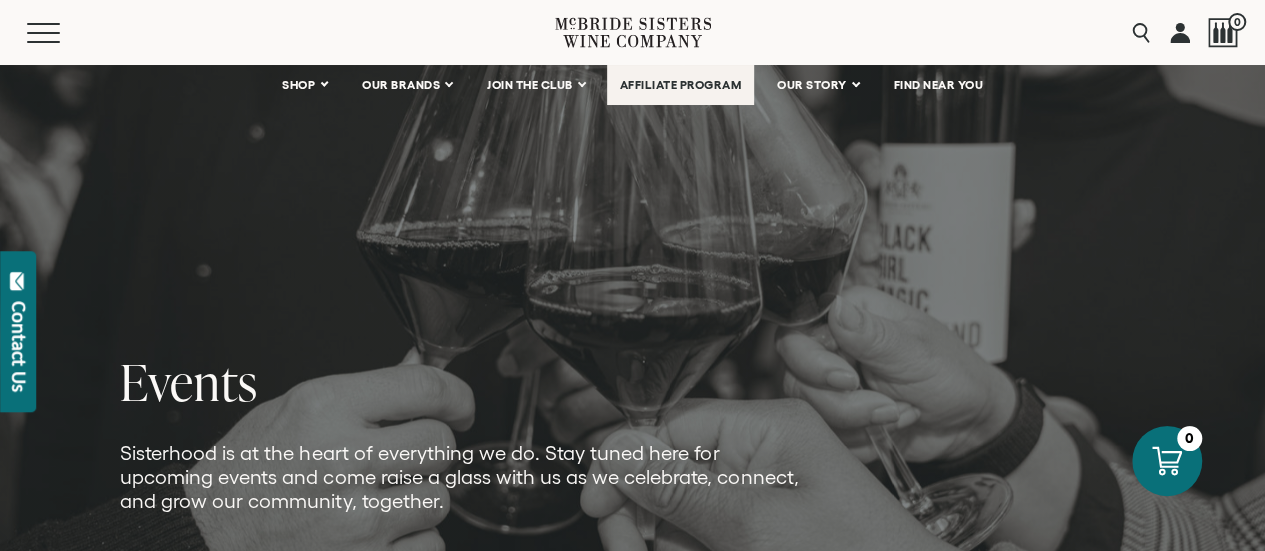 click on "AFFILIATE PROGRAM" at bounding box center [681, 85] 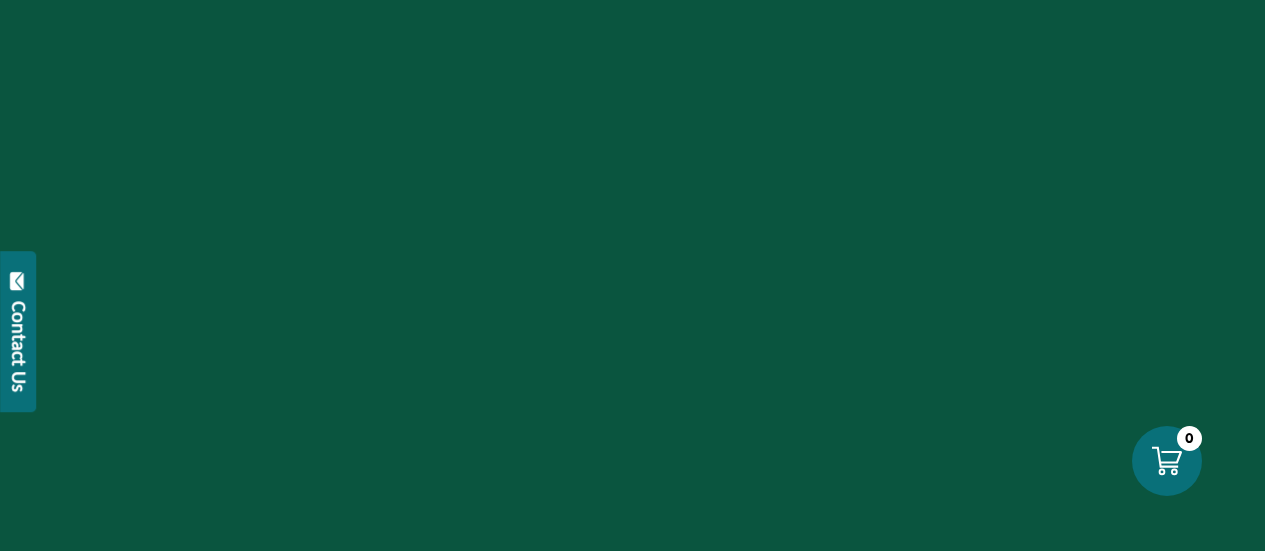 scroll, scrollTop: 0, scrollLeft: 0, axis: both 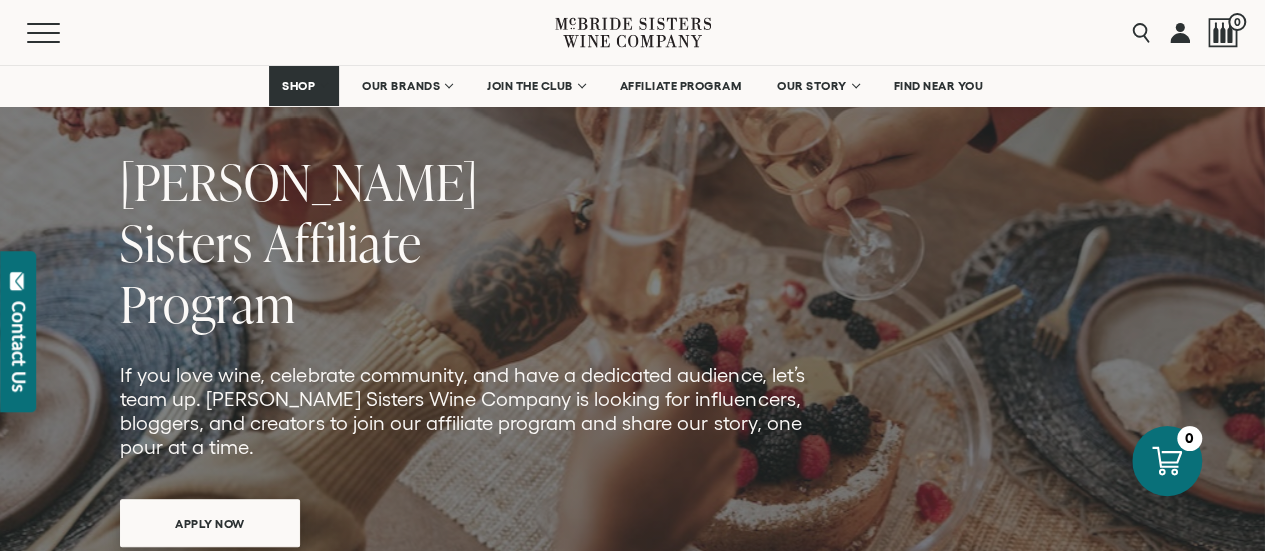 click on "APPLY NOW" at bounding box center [210, 523] 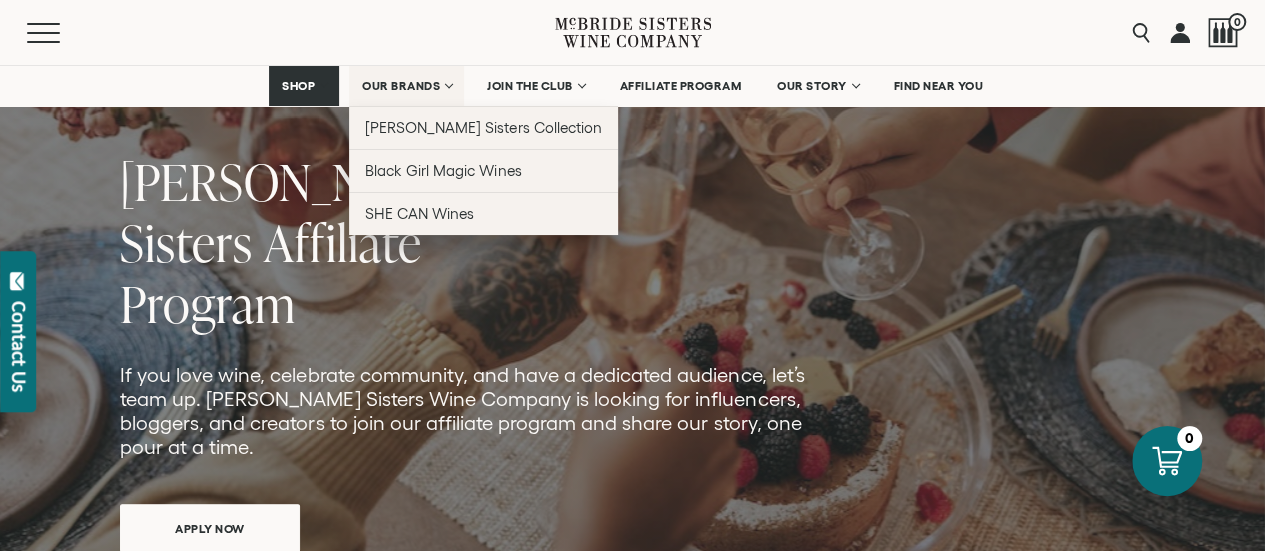 click on "OUR BRANDS" at bounding box center (401, 86) 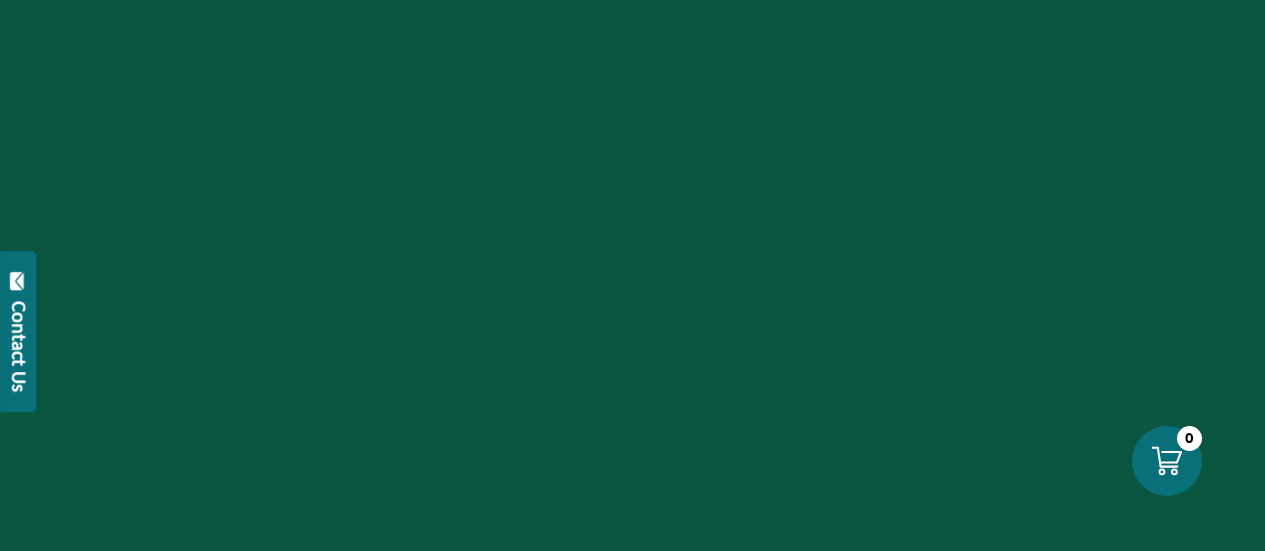 scroll, scrollTop: 0, scrollLeft: 0, axis: both 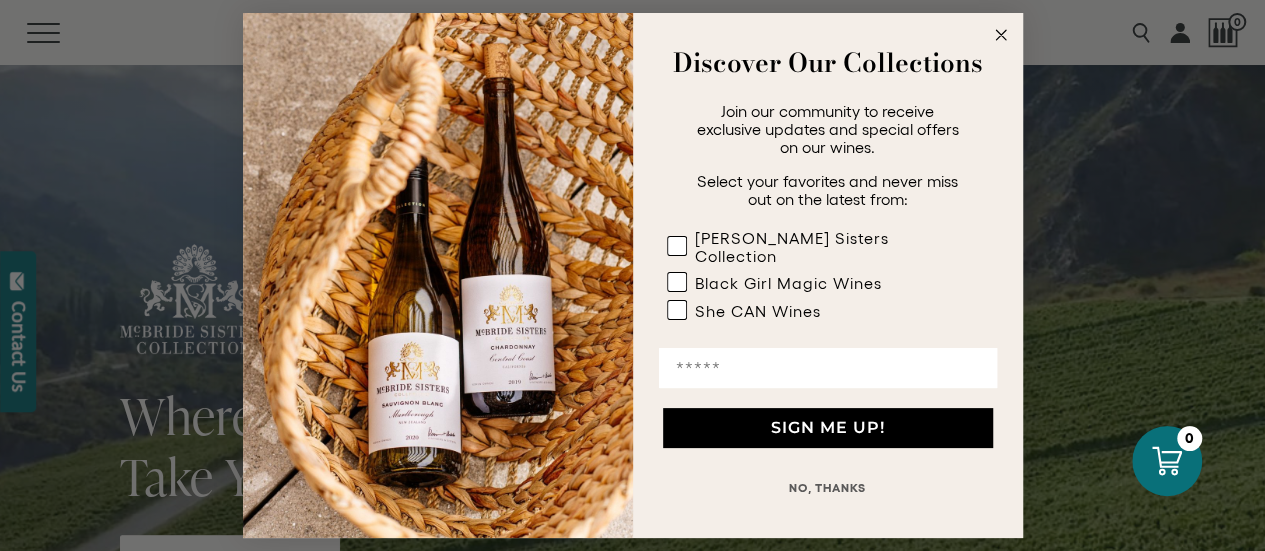 click at bounding box center (828, 368) 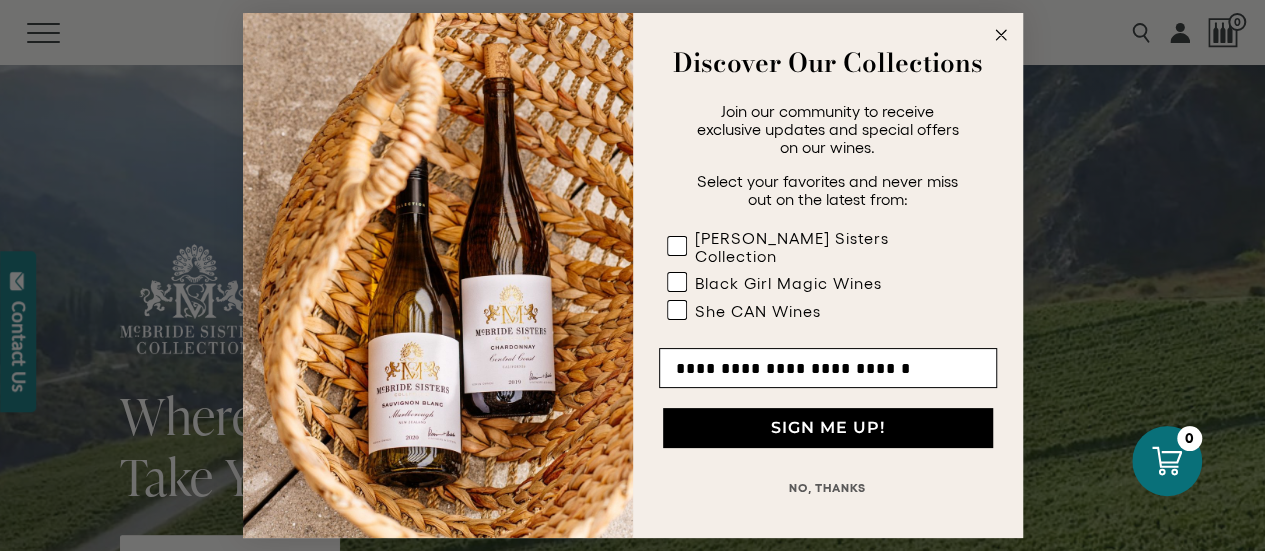 type on "**********" 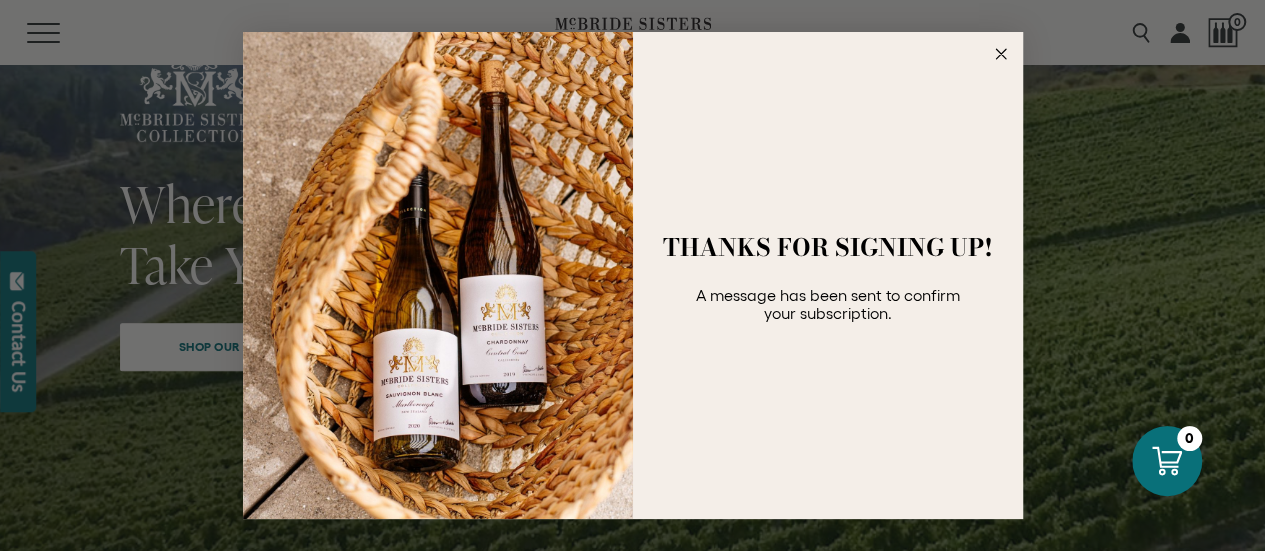 scroll, scrollTop: 0, scrollLeft: 0, axis: both 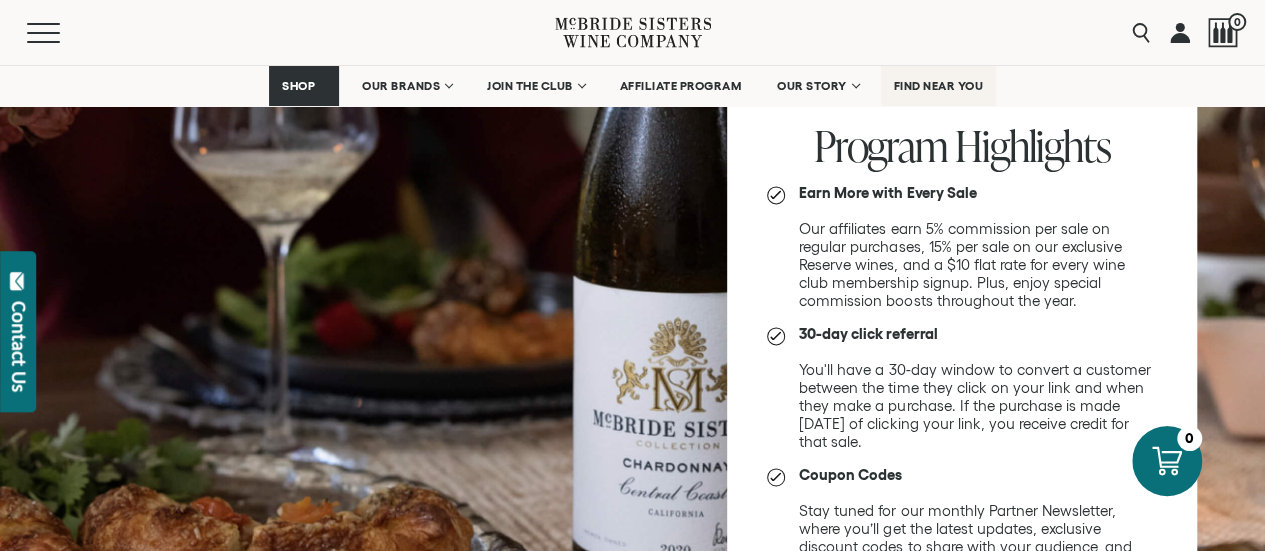 click on "FIND NEAR YOU" at bounding box center (939, 86) 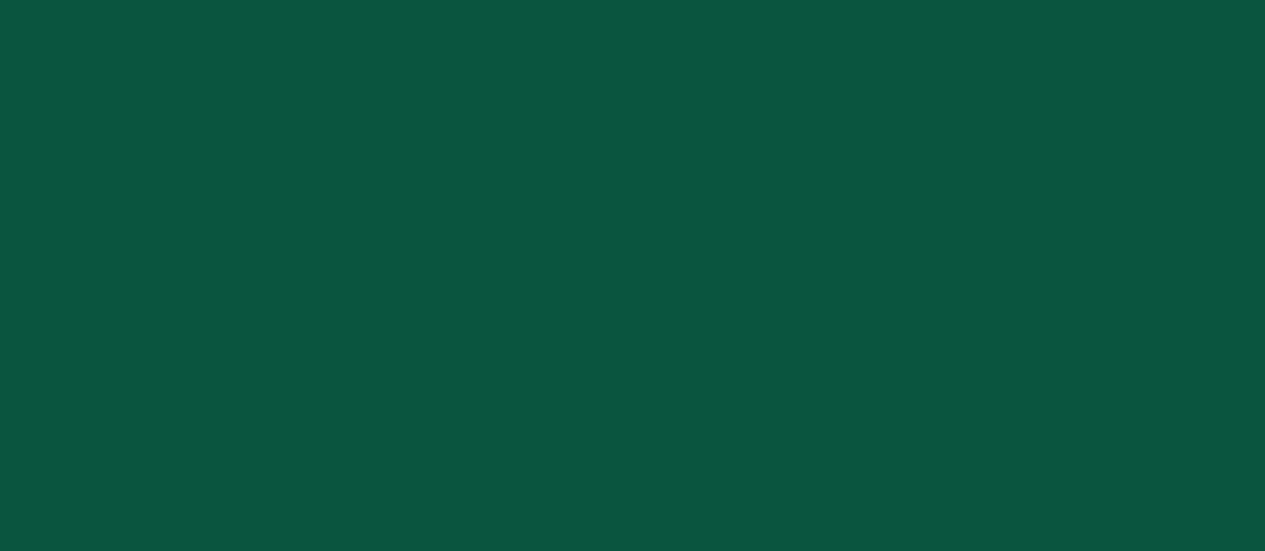 scroll, scrollTop: 0, scrollLeft: 0, axis: both 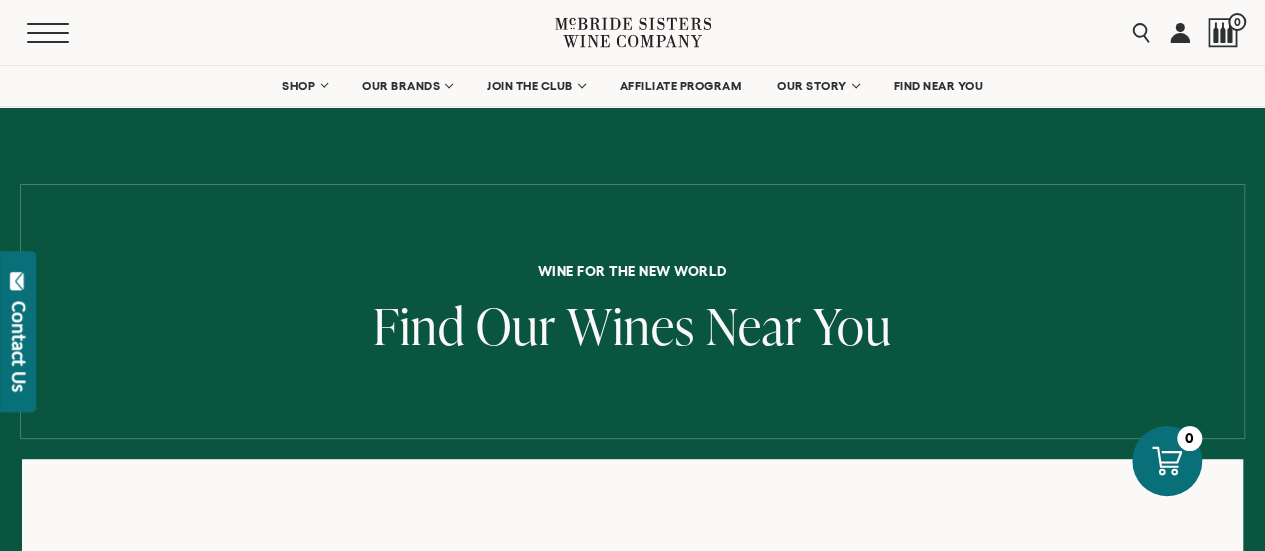 click on "Menu" at bounding box center [63, 33] 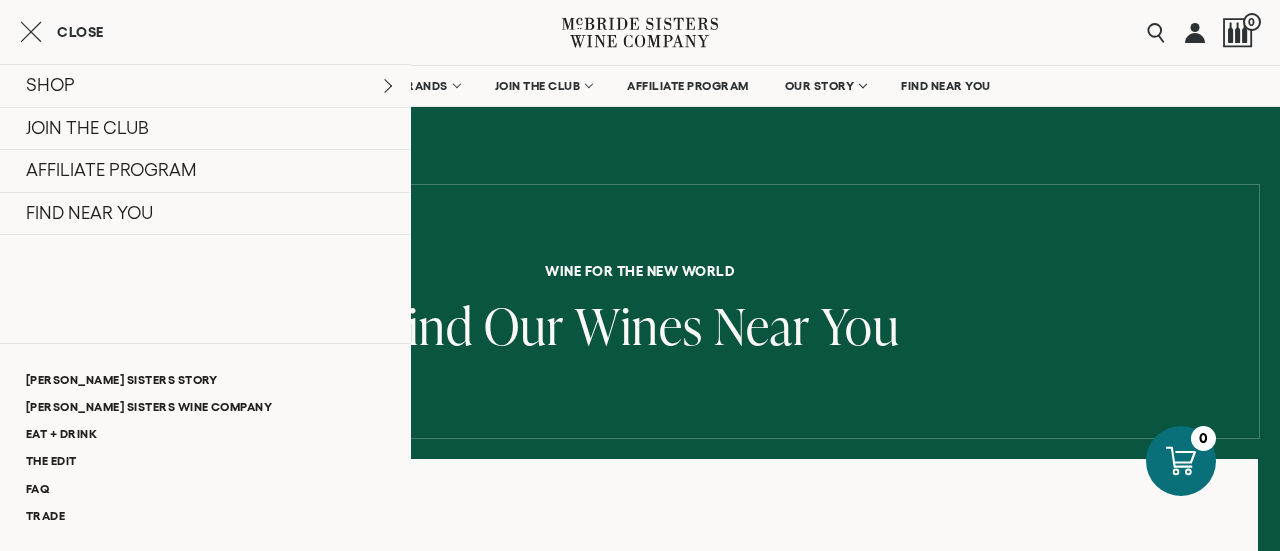 click on "Close
SHOP
Sets
Reds
Whites
[GEOGRAPHIC_DATA]
Sparkling
All Wines
JOIN THE CLUB" at bounding box center (205, 275) 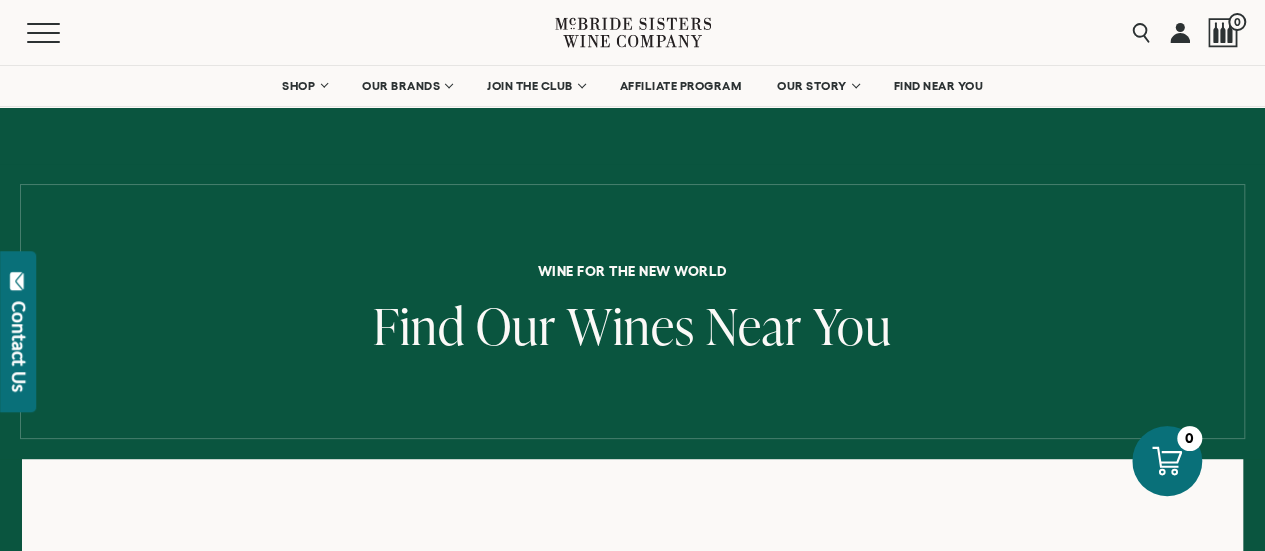 click on "Contact Us" at bounding box center (19, 346) 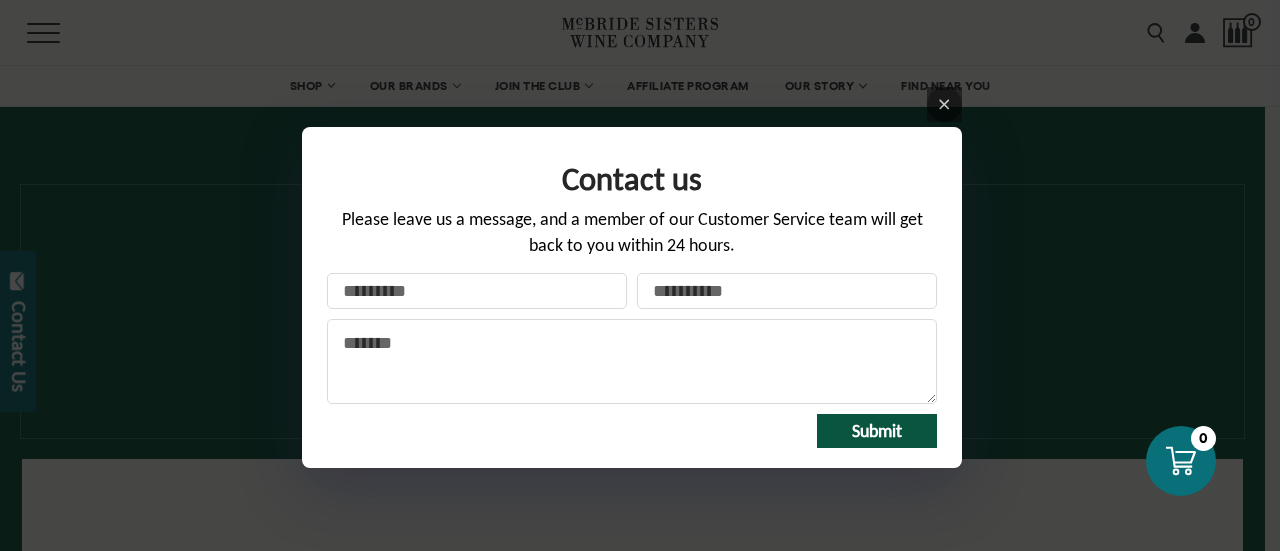 drag, startPoint x: 448, startPoint y: 299, endPoint x: 429, endPoint y: 295, distance: 19.416489 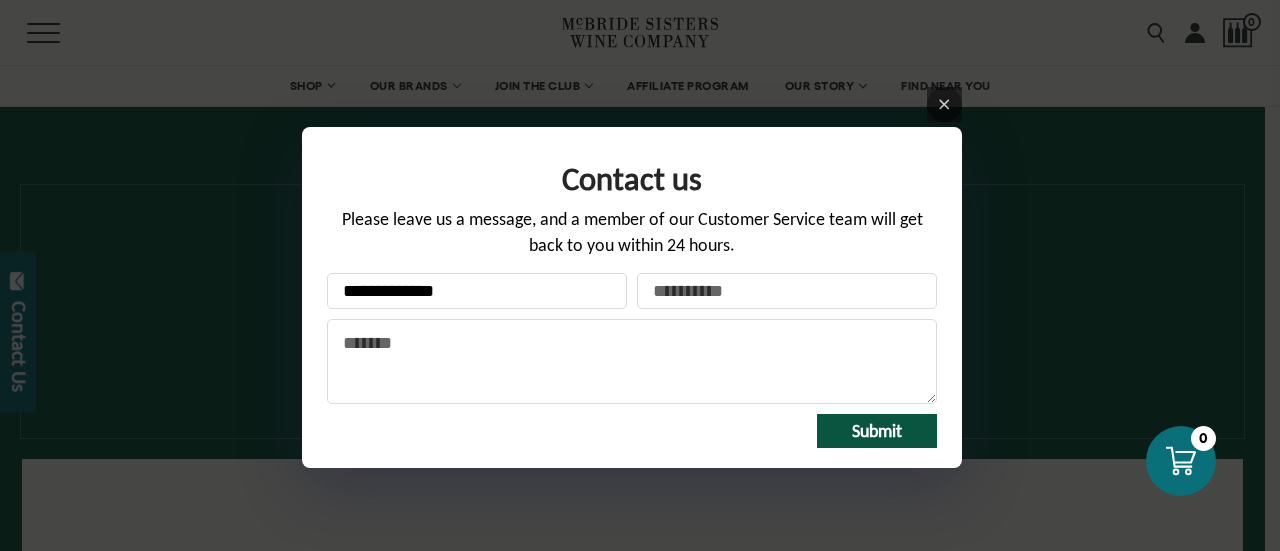 type on "**********" 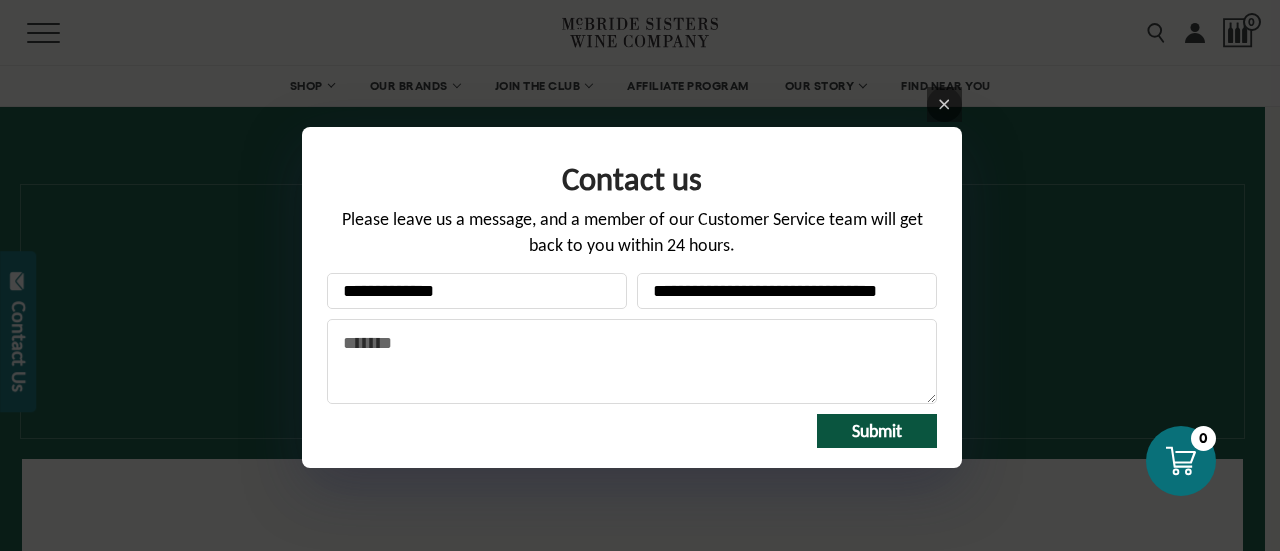 scroll, scrollTop: 0, scrollLeft: 1, axis: horizontal 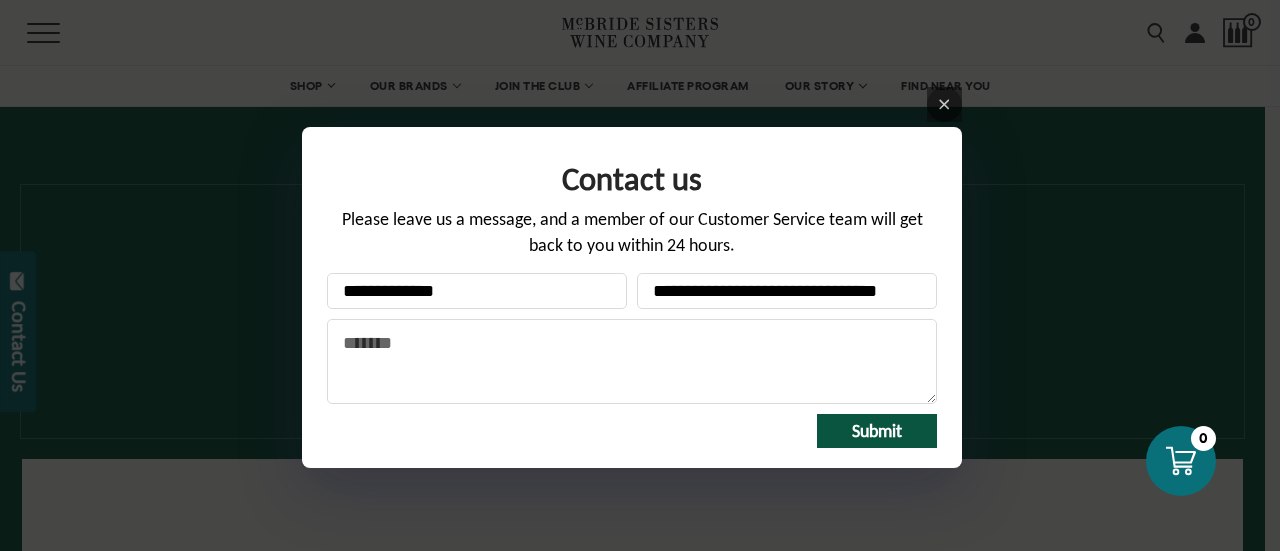 type on "**********" 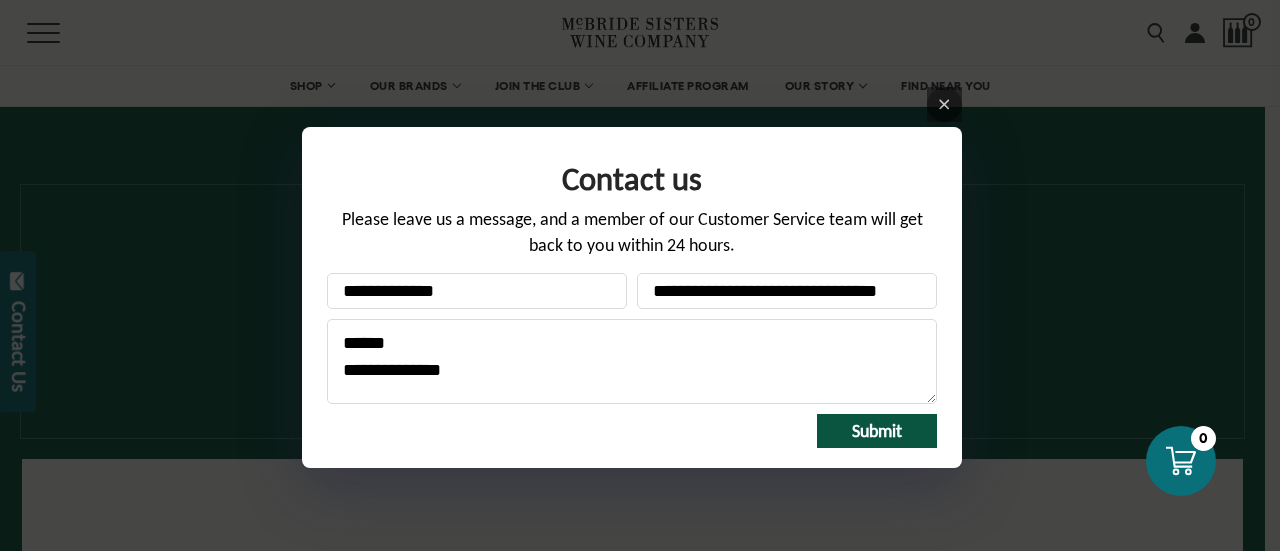 click on "**********" 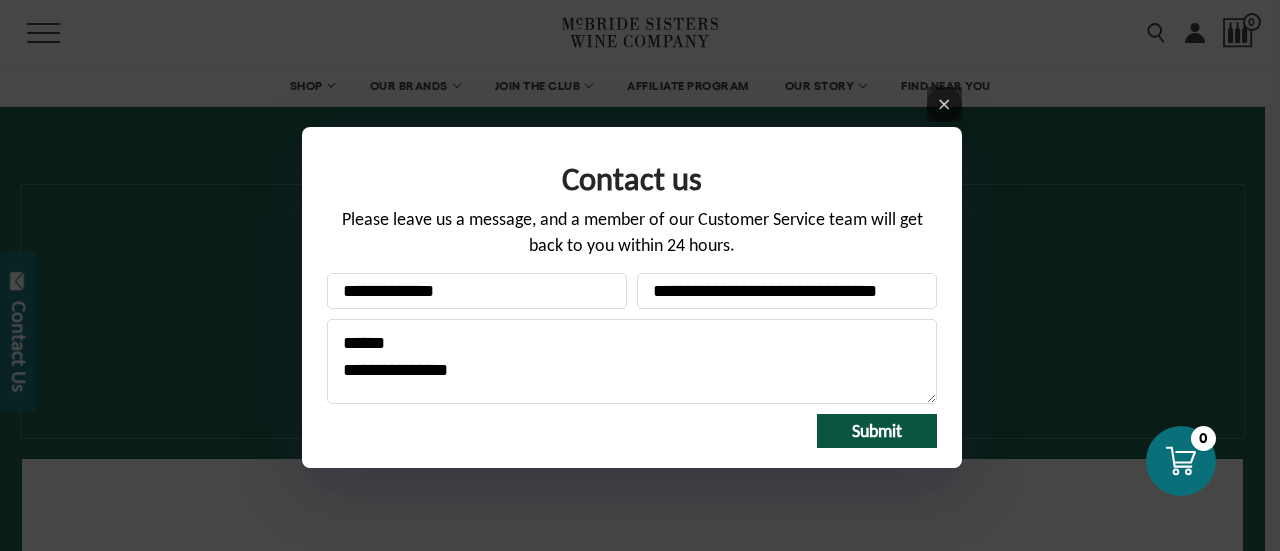 click on "**********" 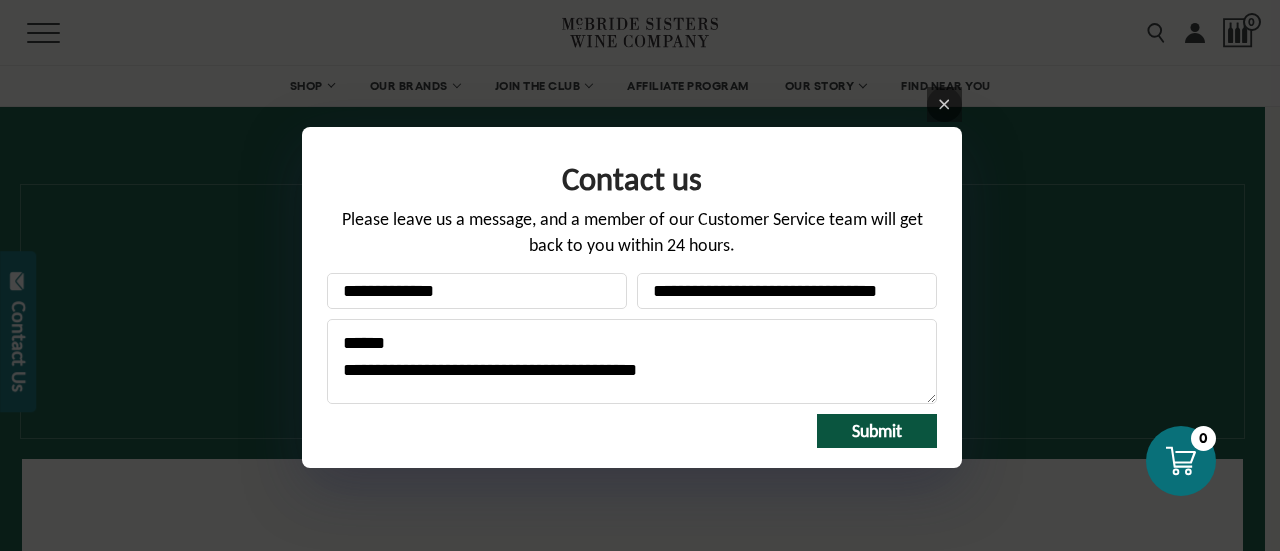 click on "**********" 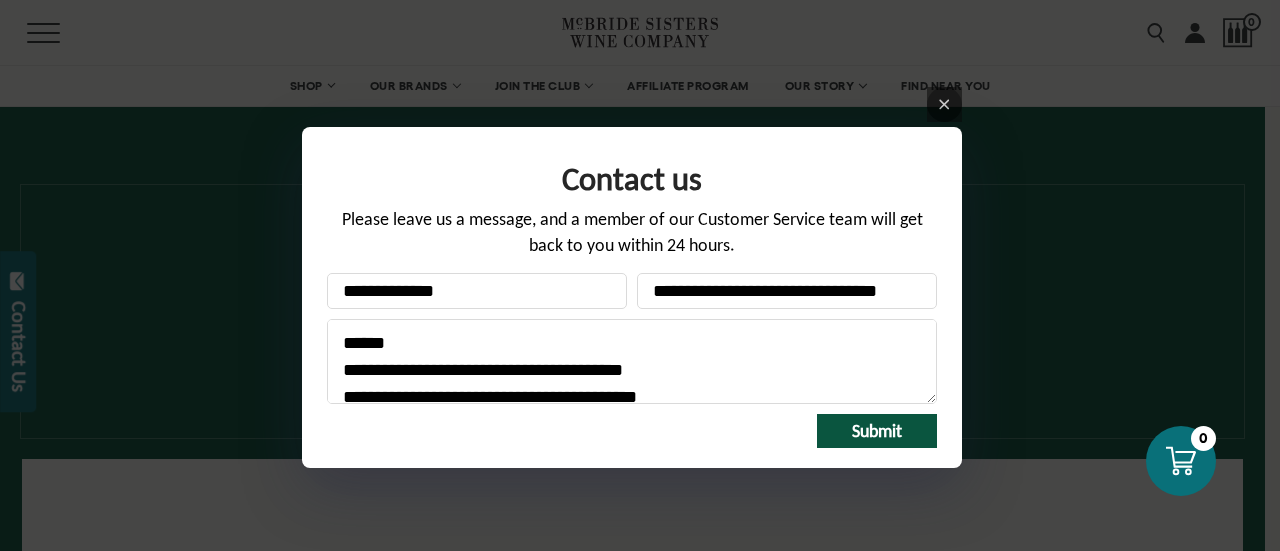 click on "**********" 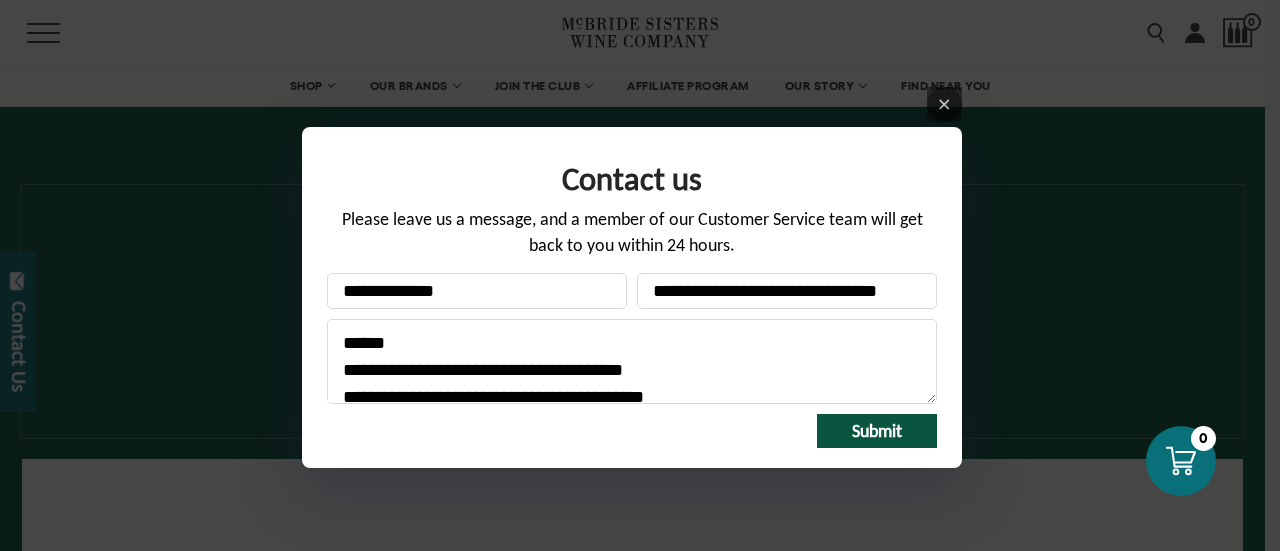 scroll, scrollTop: 4, scrollLeft: 0, axis: vertical 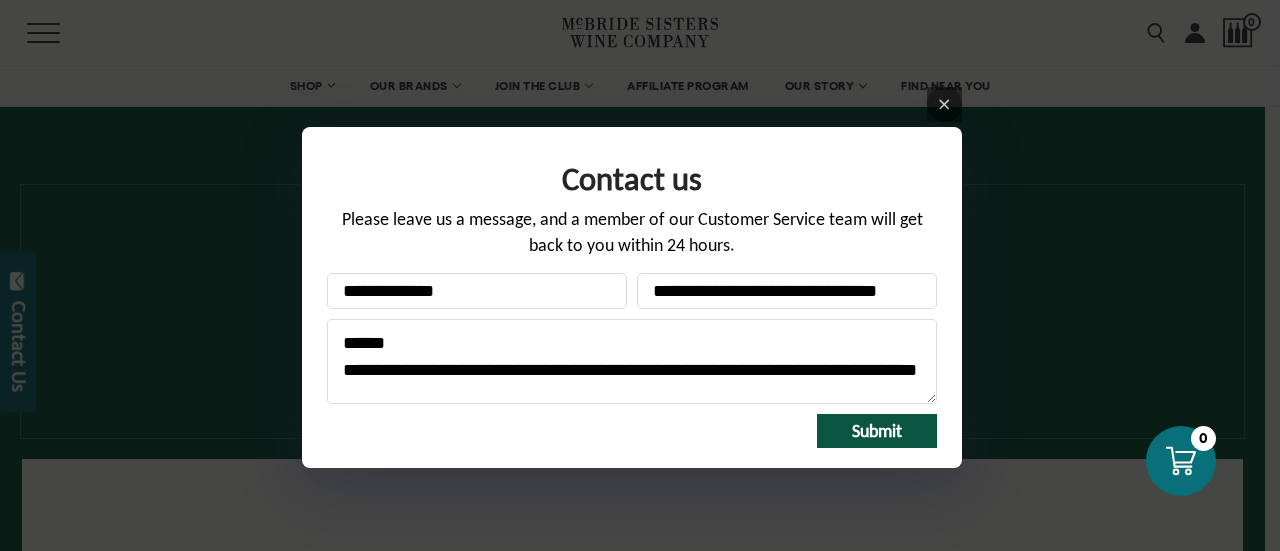 click on "**********" 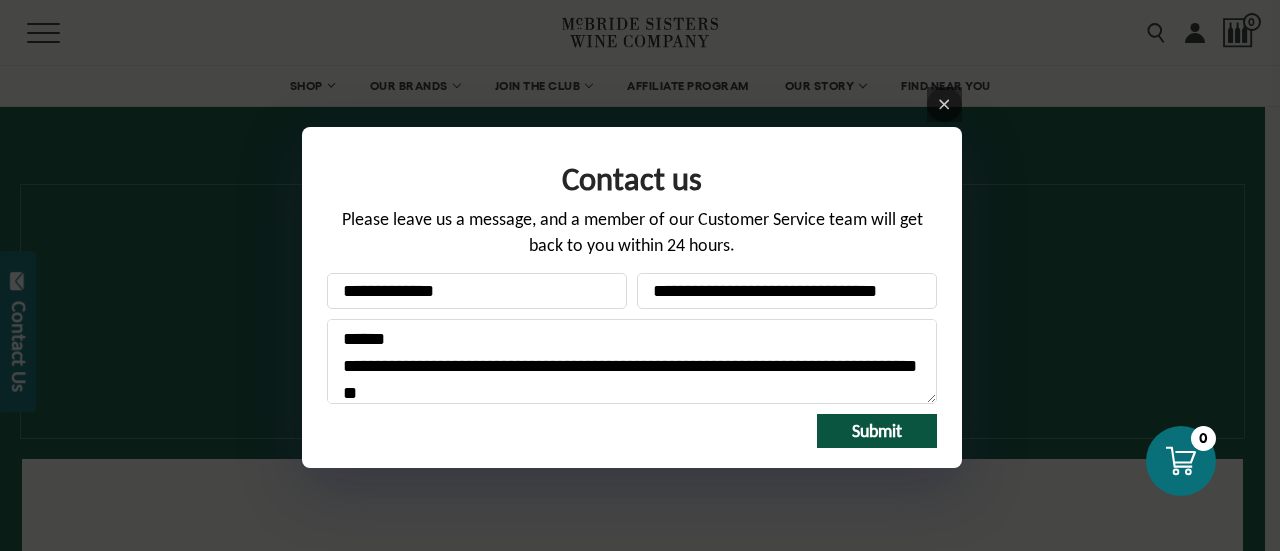 click on "**********" 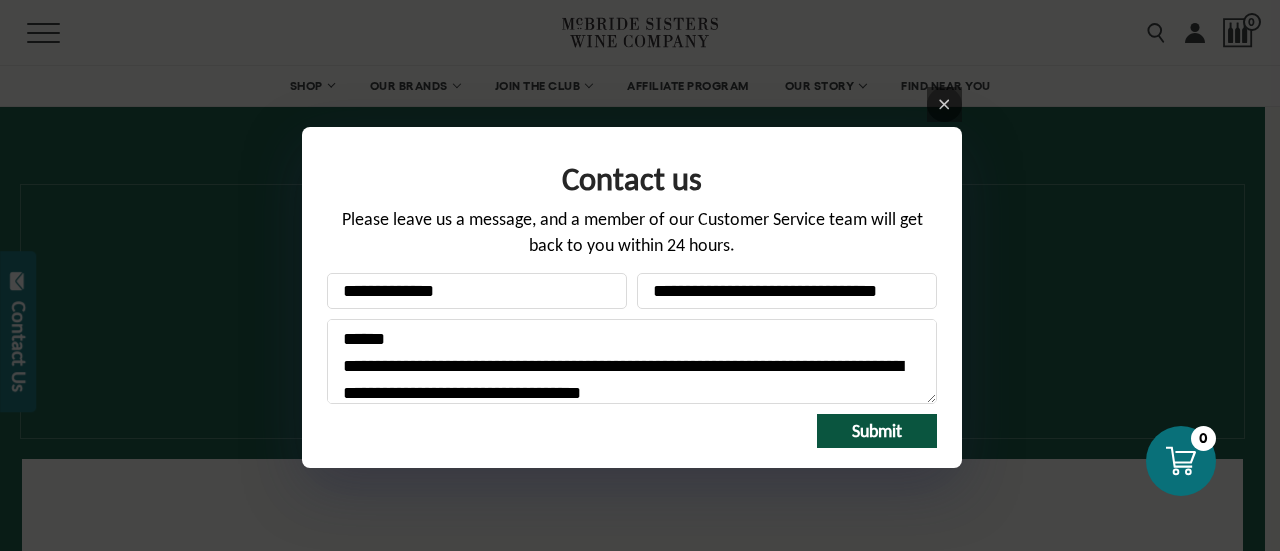 click on "**********" 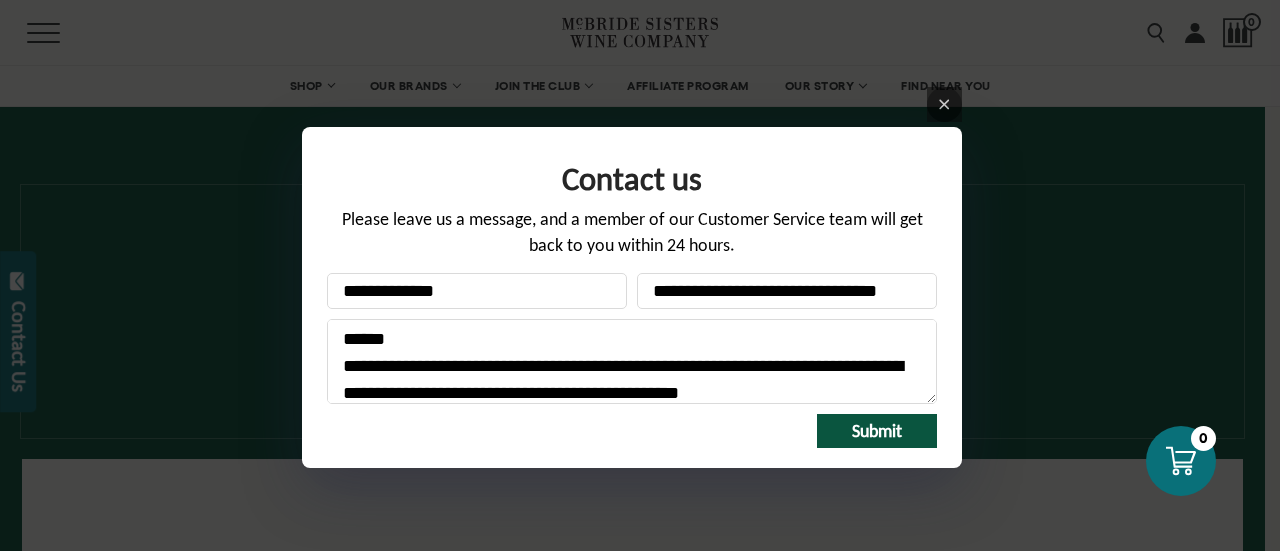 click on "**********" 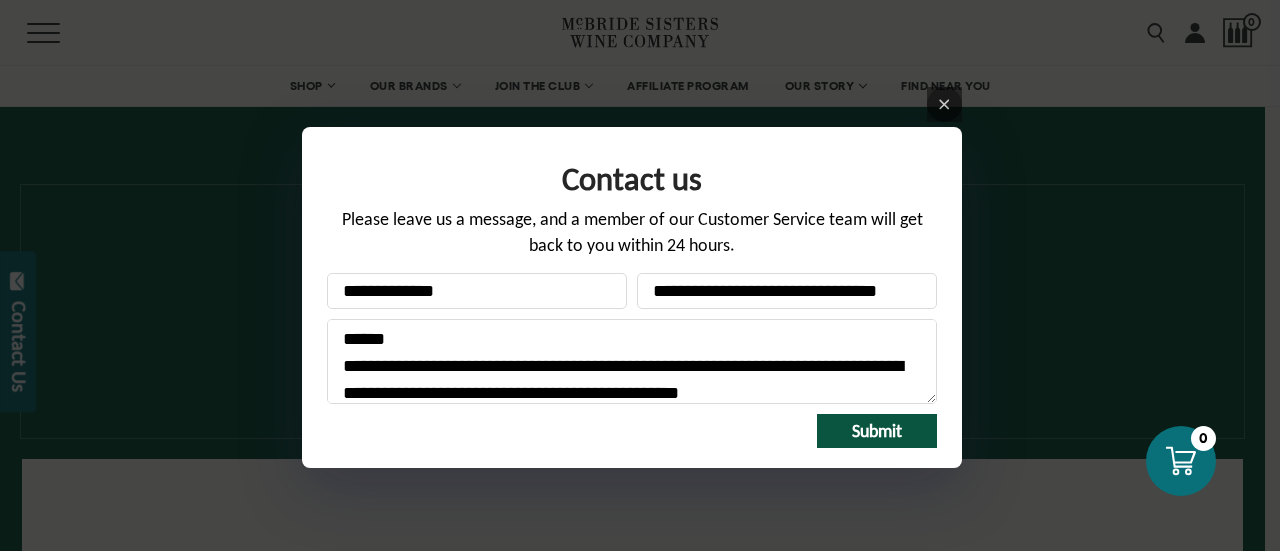 click on "**********" 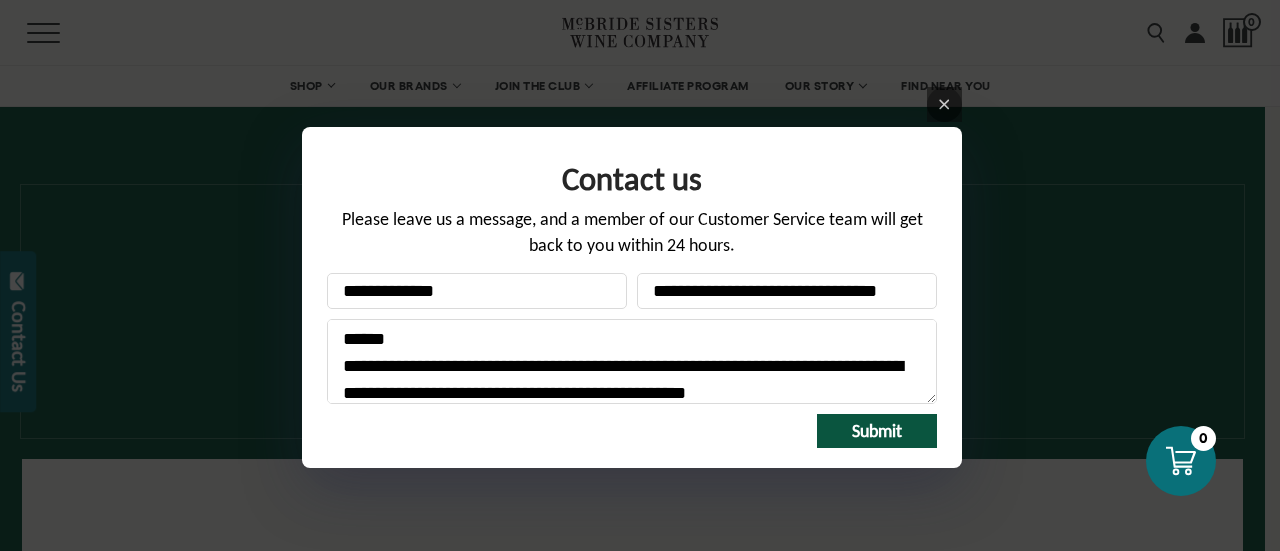 click on "**********" 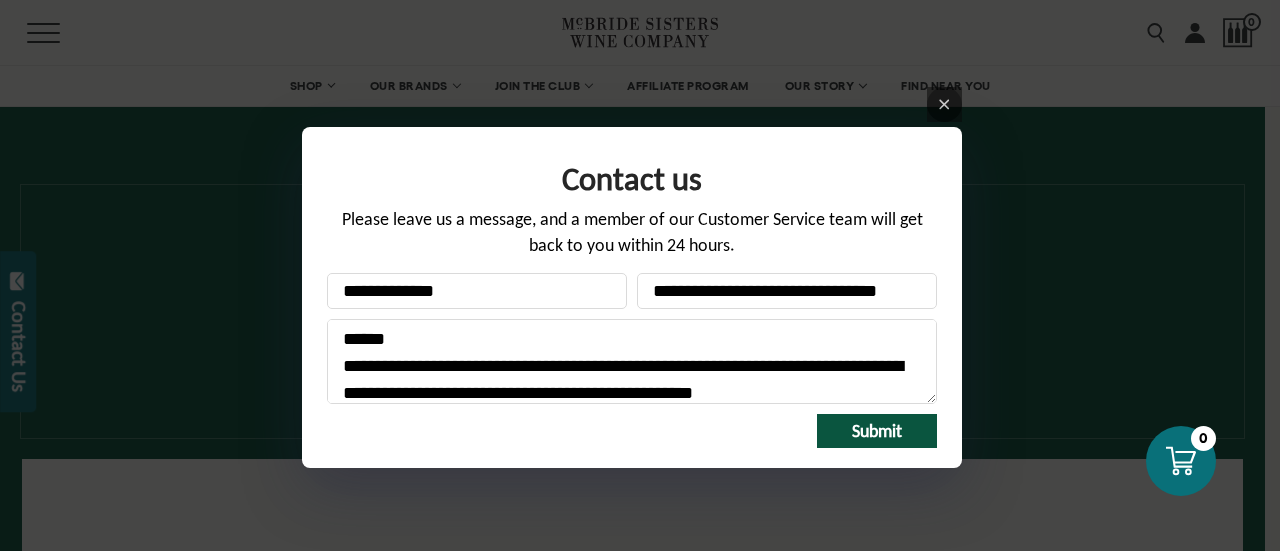 click on "**********" 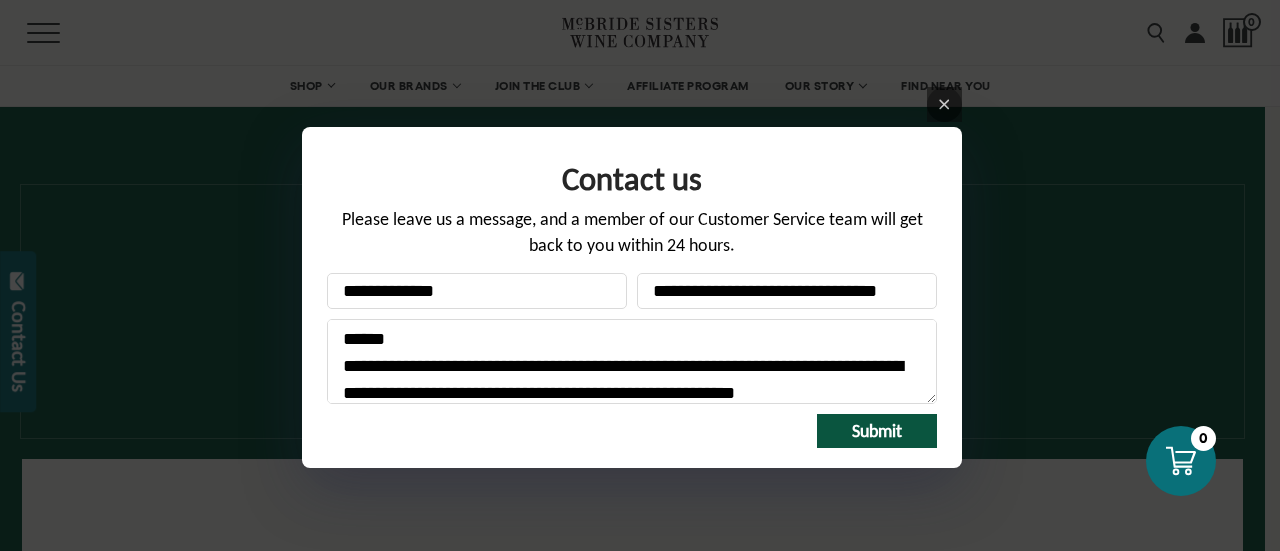 click on "**********" 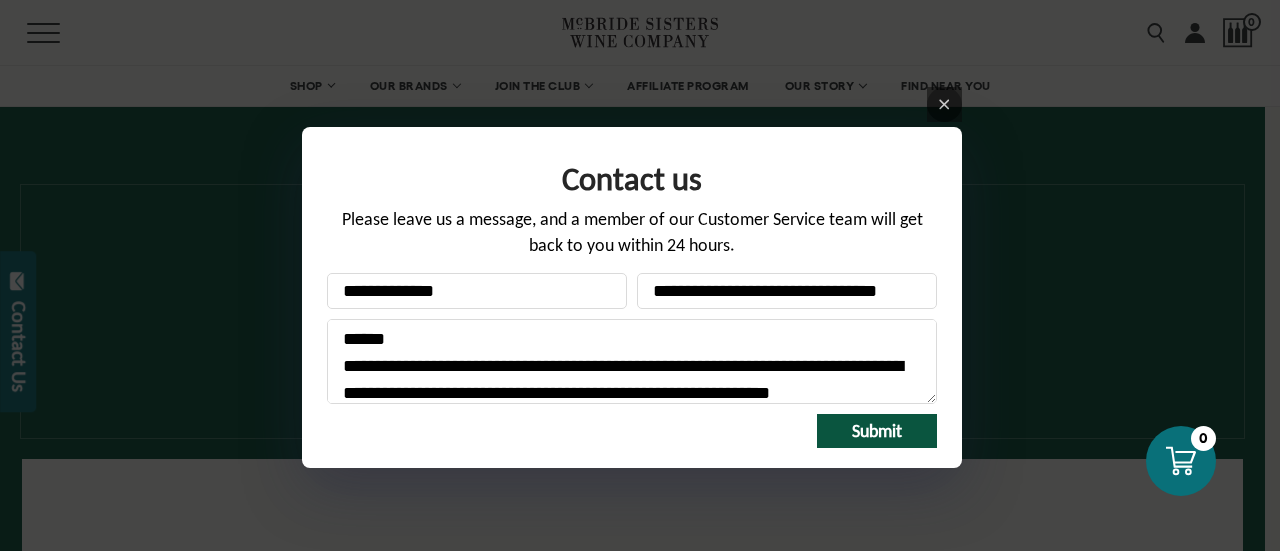 click on "**********" 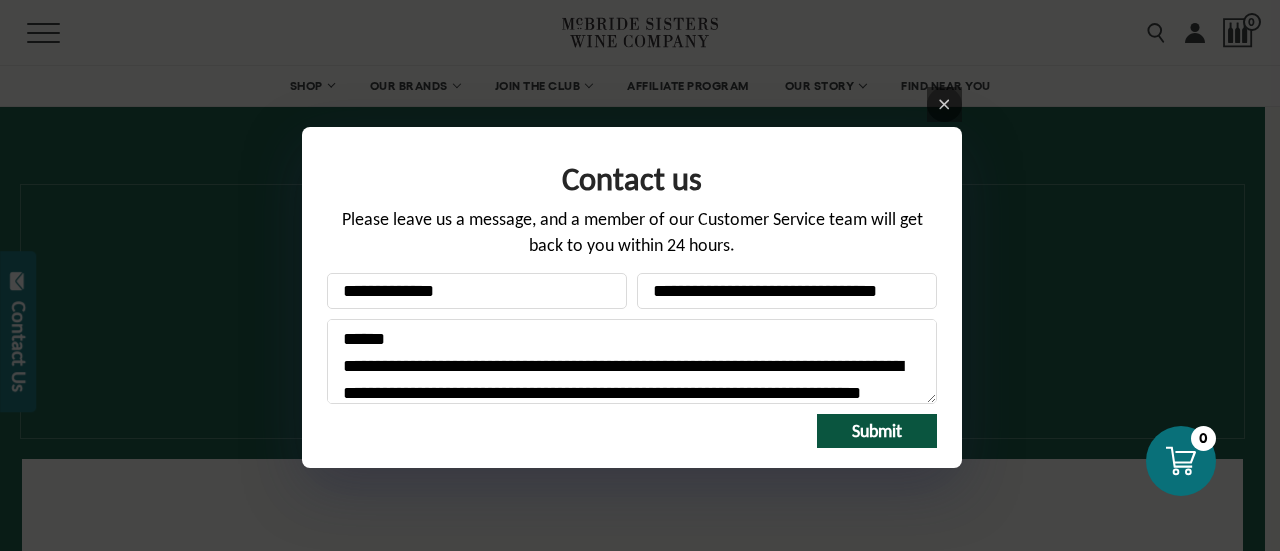 scroll, scrollTop: 31, scrollLeft: 0, axis: vertical 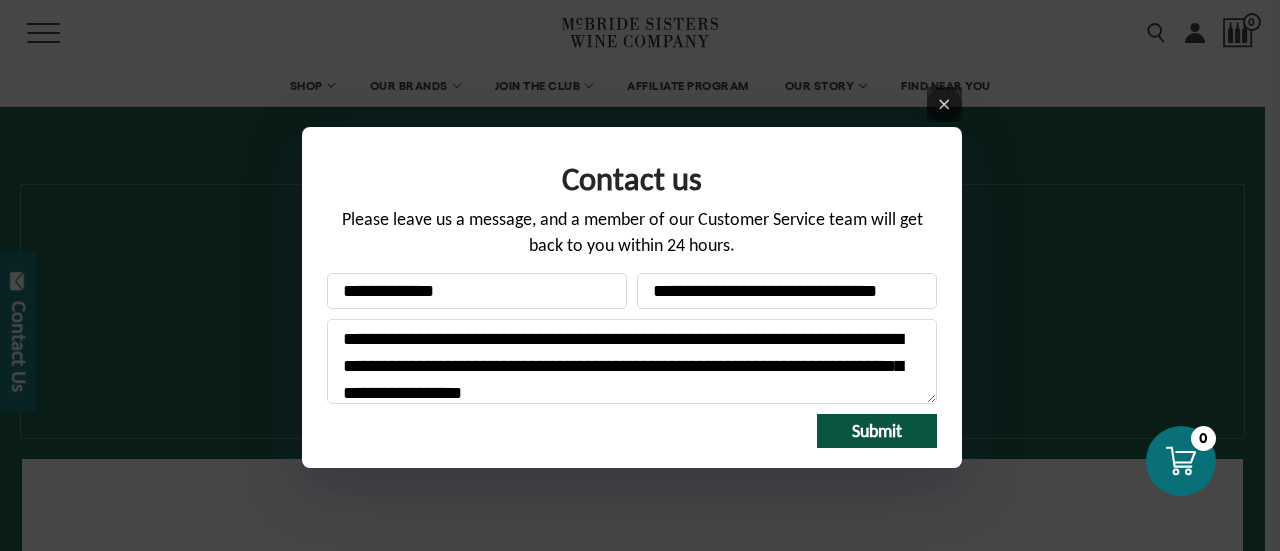 type on "**********" 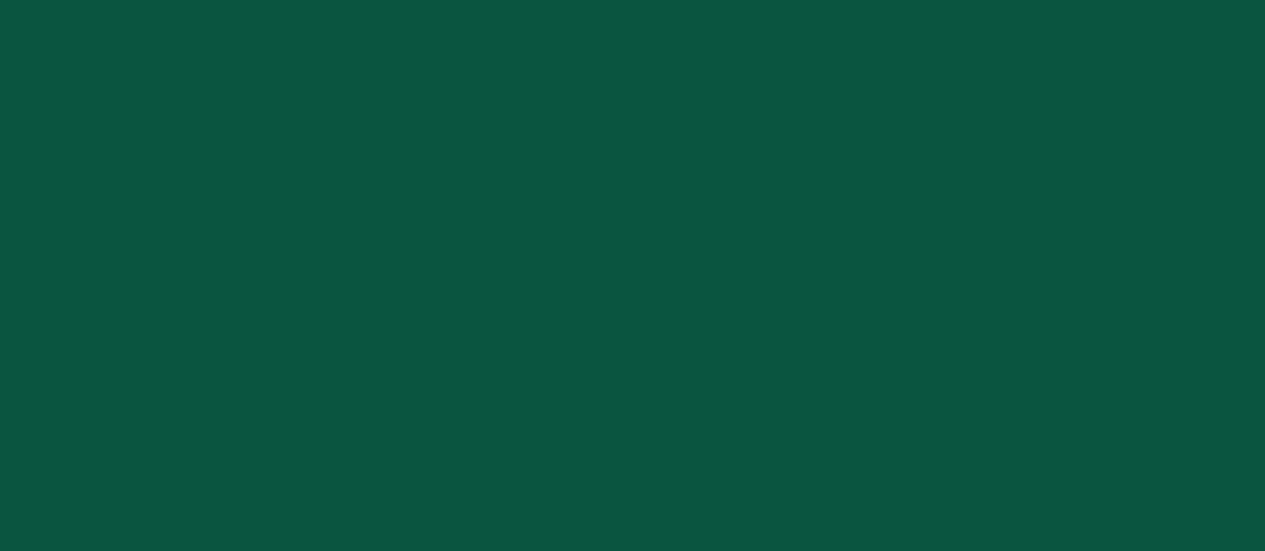 scroll, scrollTop: 0, scrollLeft: 0, axis: both 